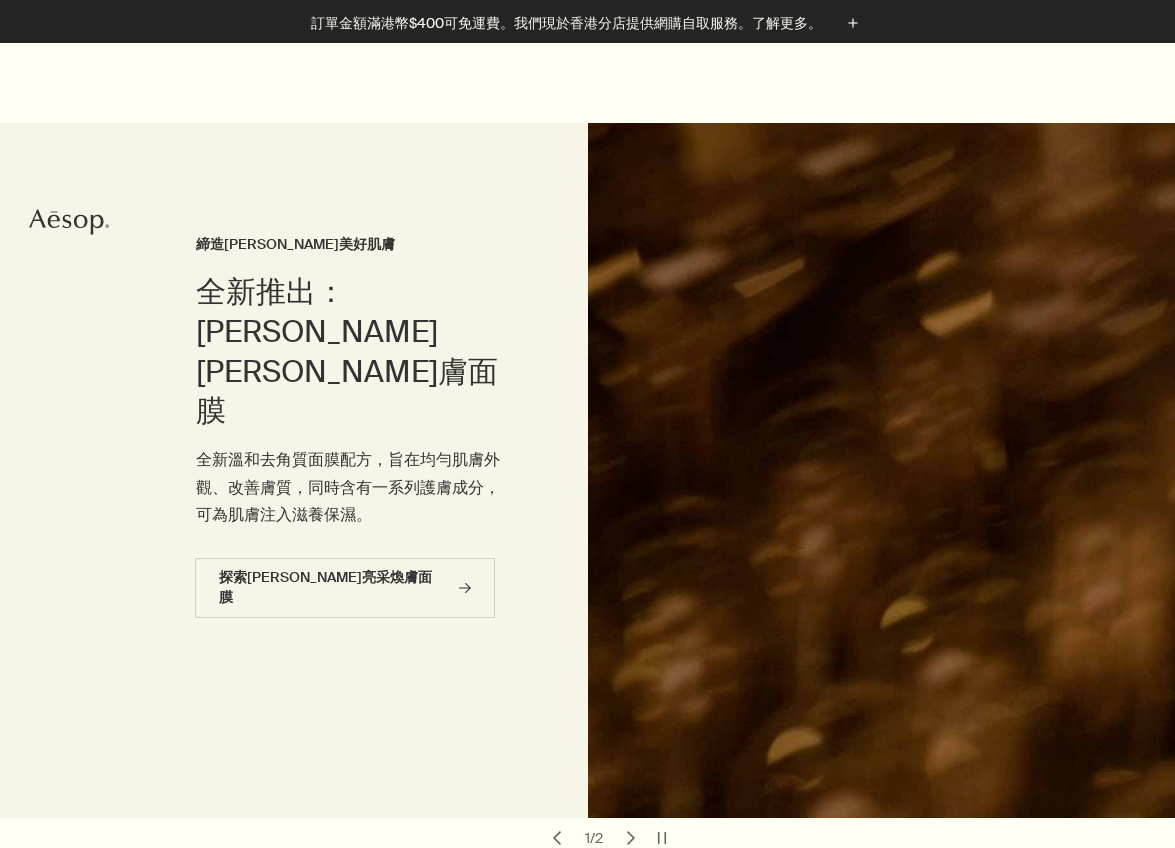 scroll, scrollTop: 500, scrollLeft: 0, axis: vertical 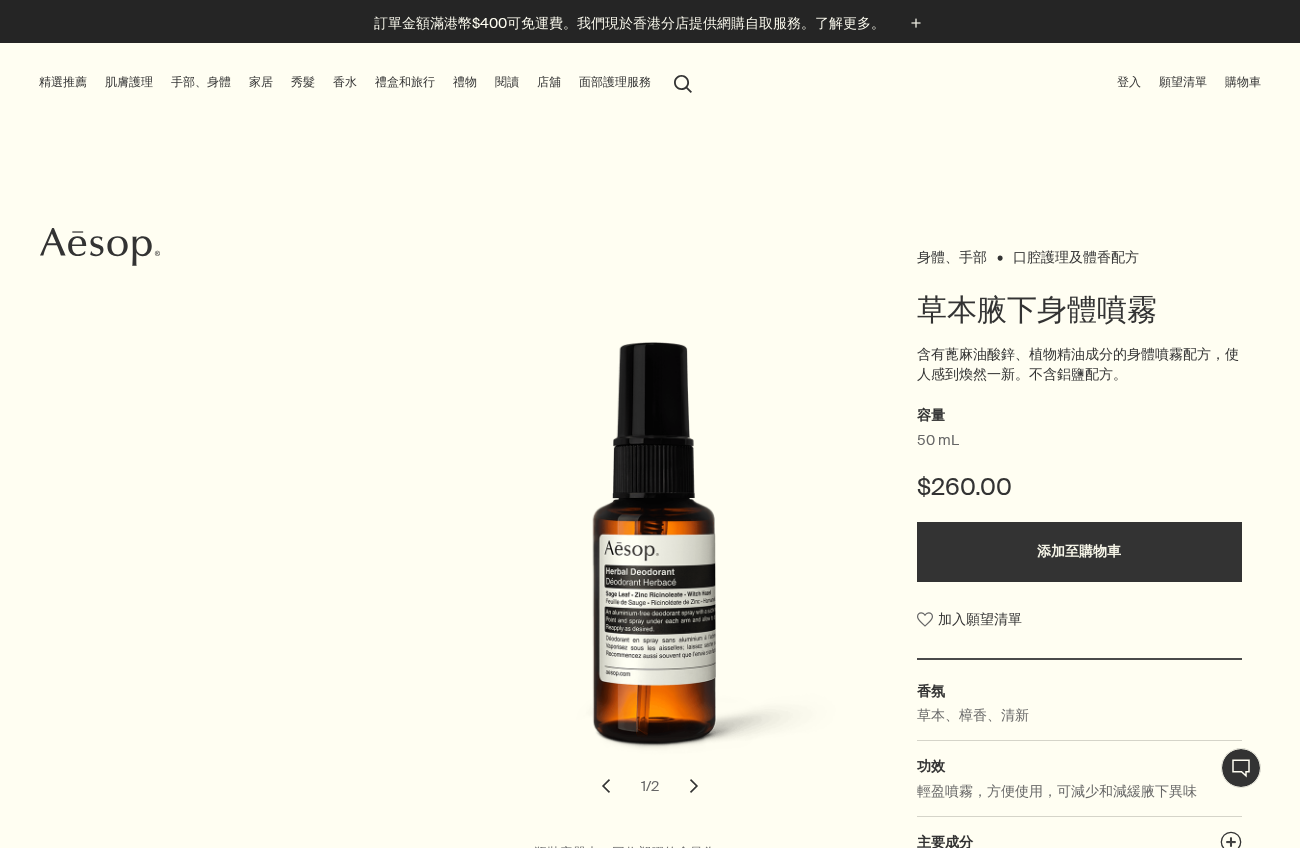 click on "精選推薦" at bounding box center (63, 82) 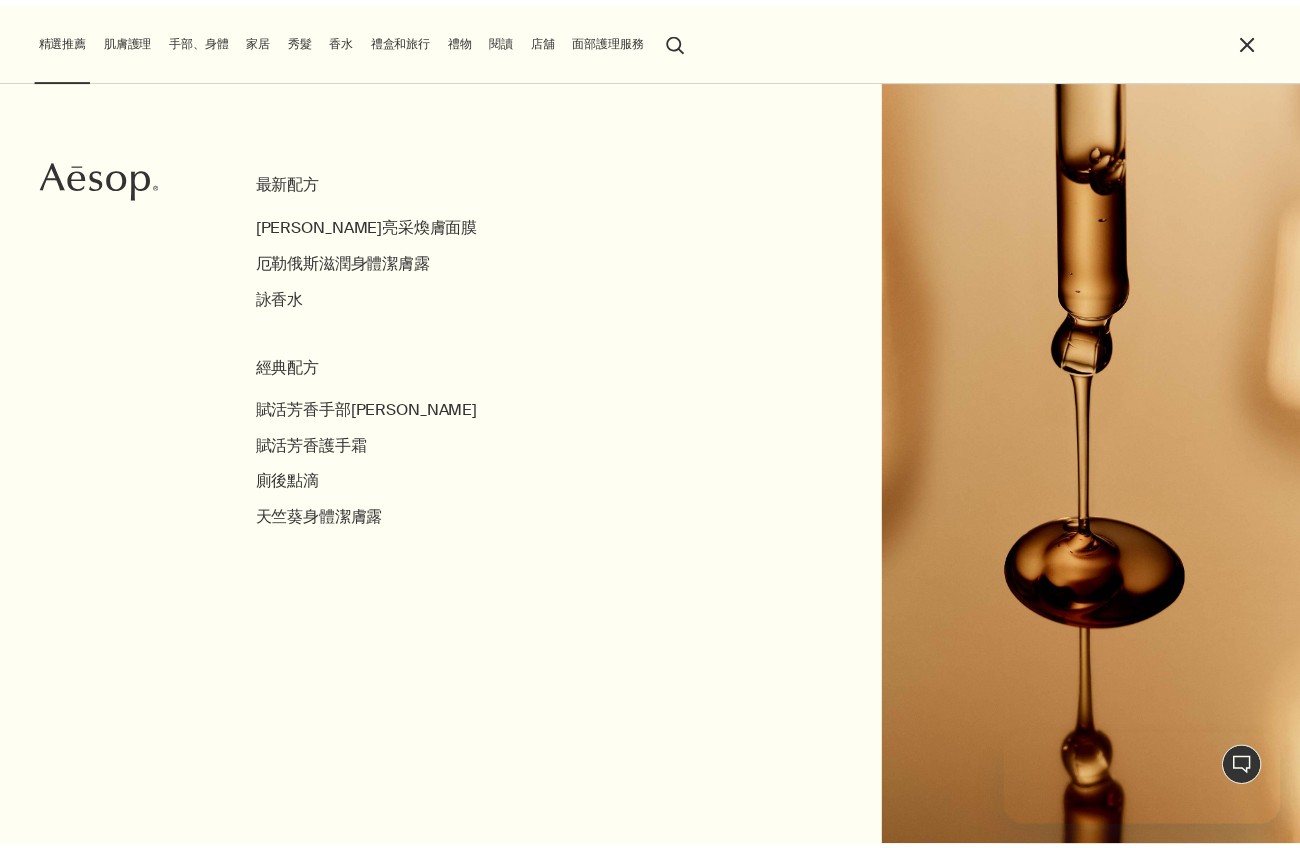 scroll, scrollTop: 0, scrollLeft: 0, axis: both 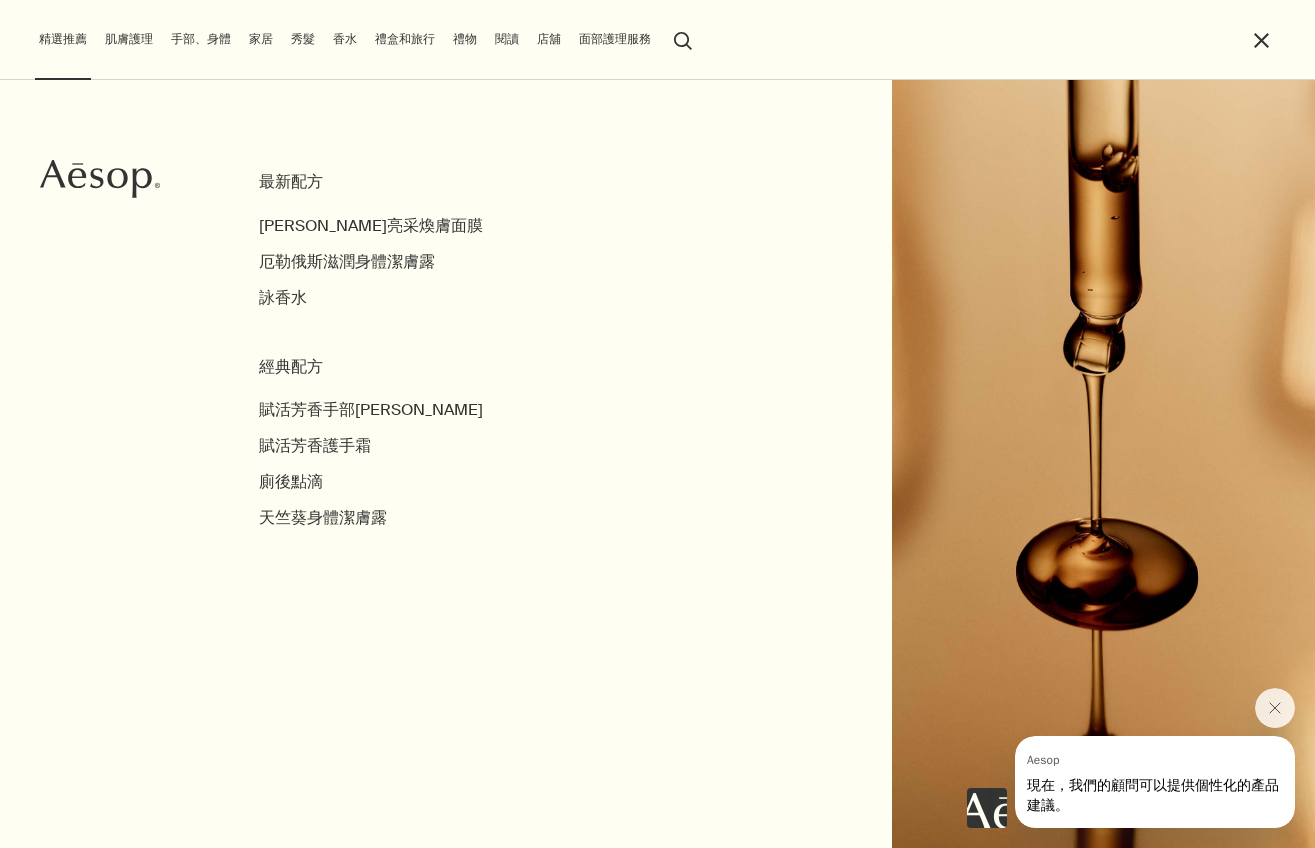 click on "close" at bounding box center [1261, 40] 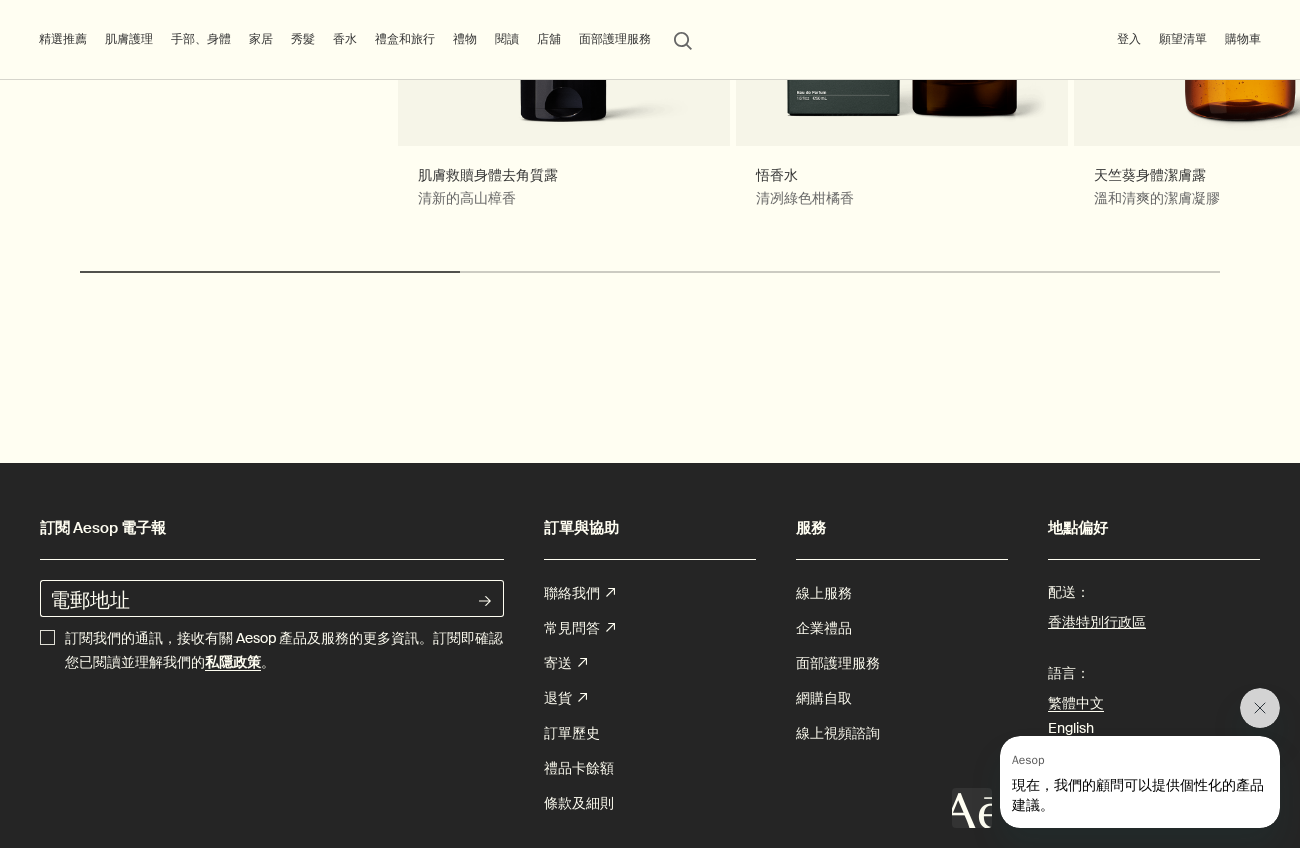 scroll, scrollTop: 2000, scrollLeft: 0, axis: vertical 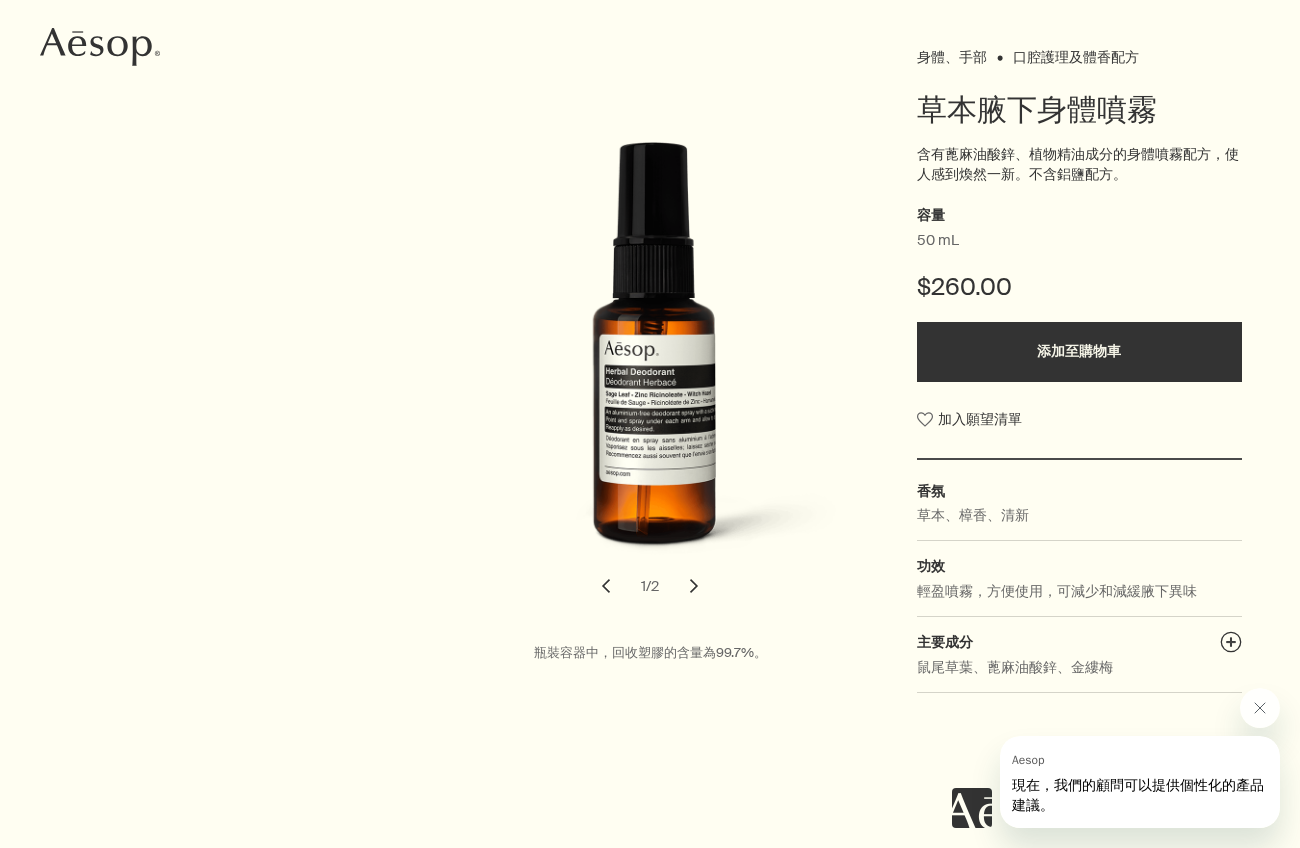 click on "chevron" at bounding box center [694, 586] 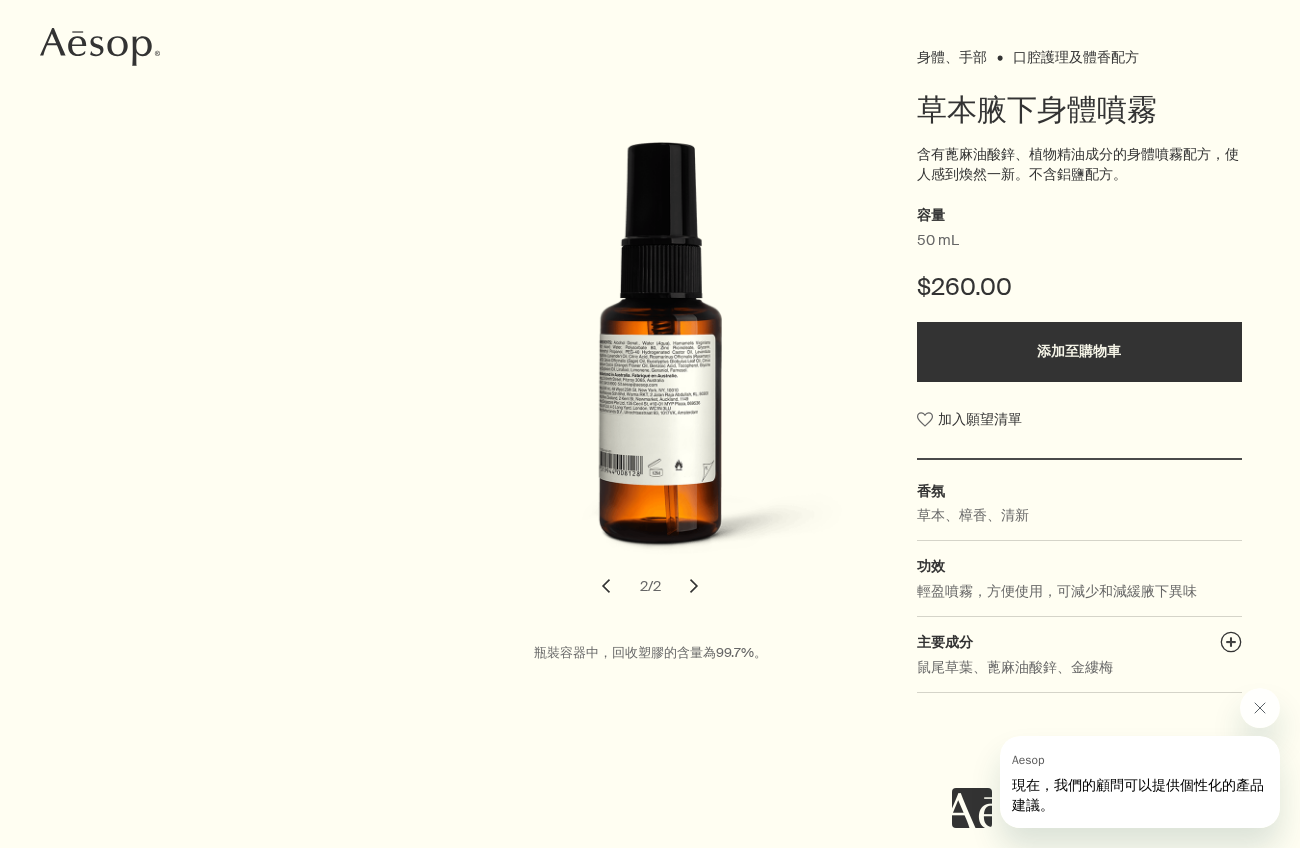 click on "chevron" at bounding box center (606, 586) 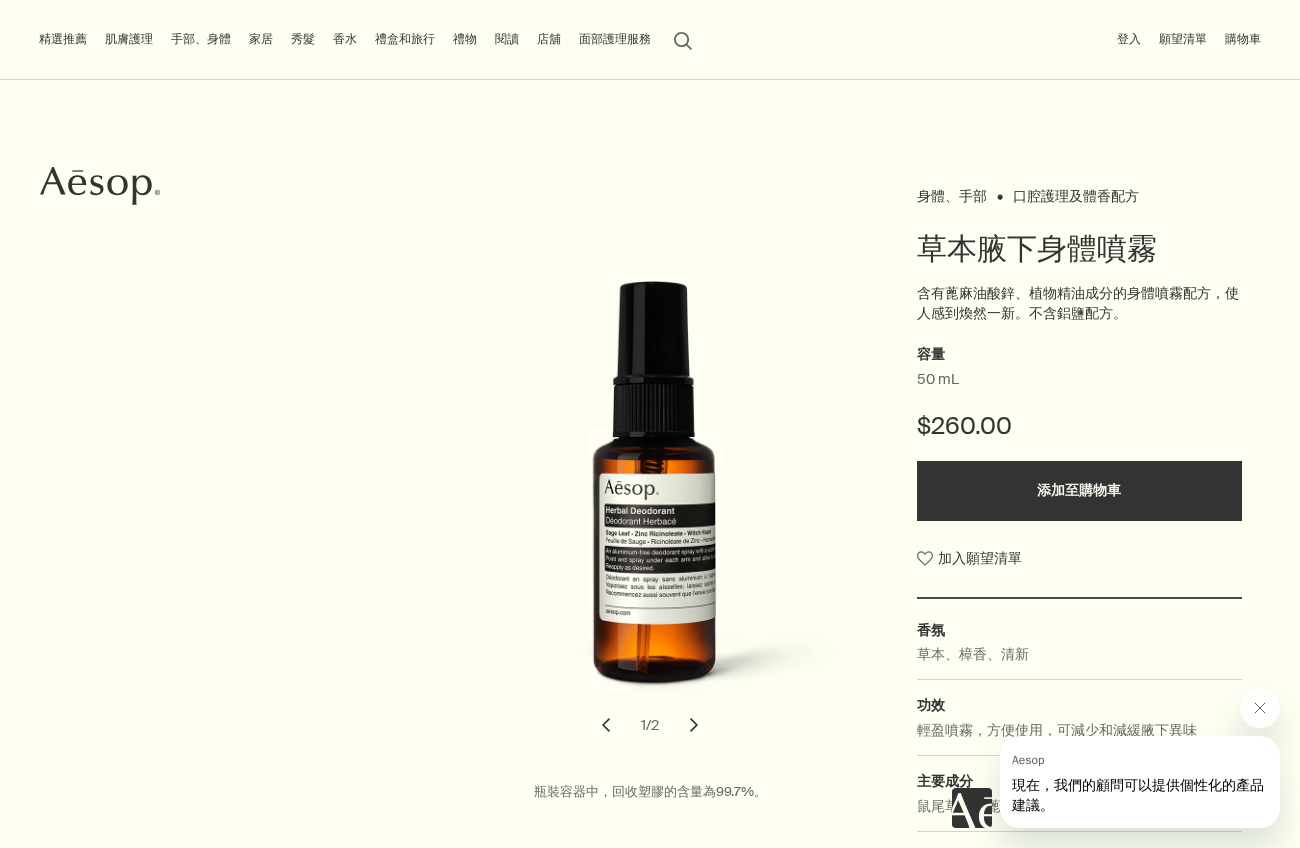 scroll, scrollTop: 0, scrollLeft: 0, axis: both 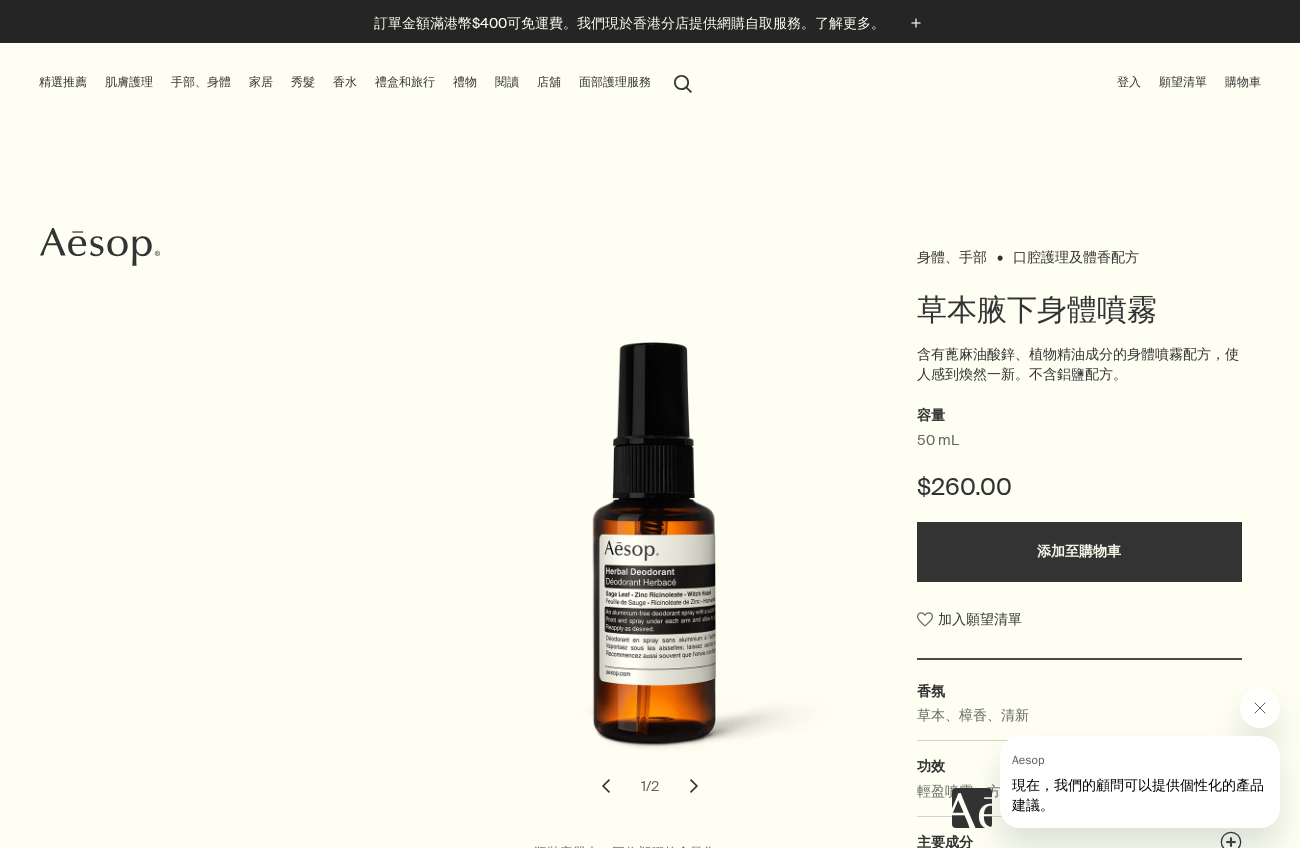 drag, startPoint x: 552, startPoint y: 87, endPoint x: 1059, endPoint y: 118, distance: 507.94684 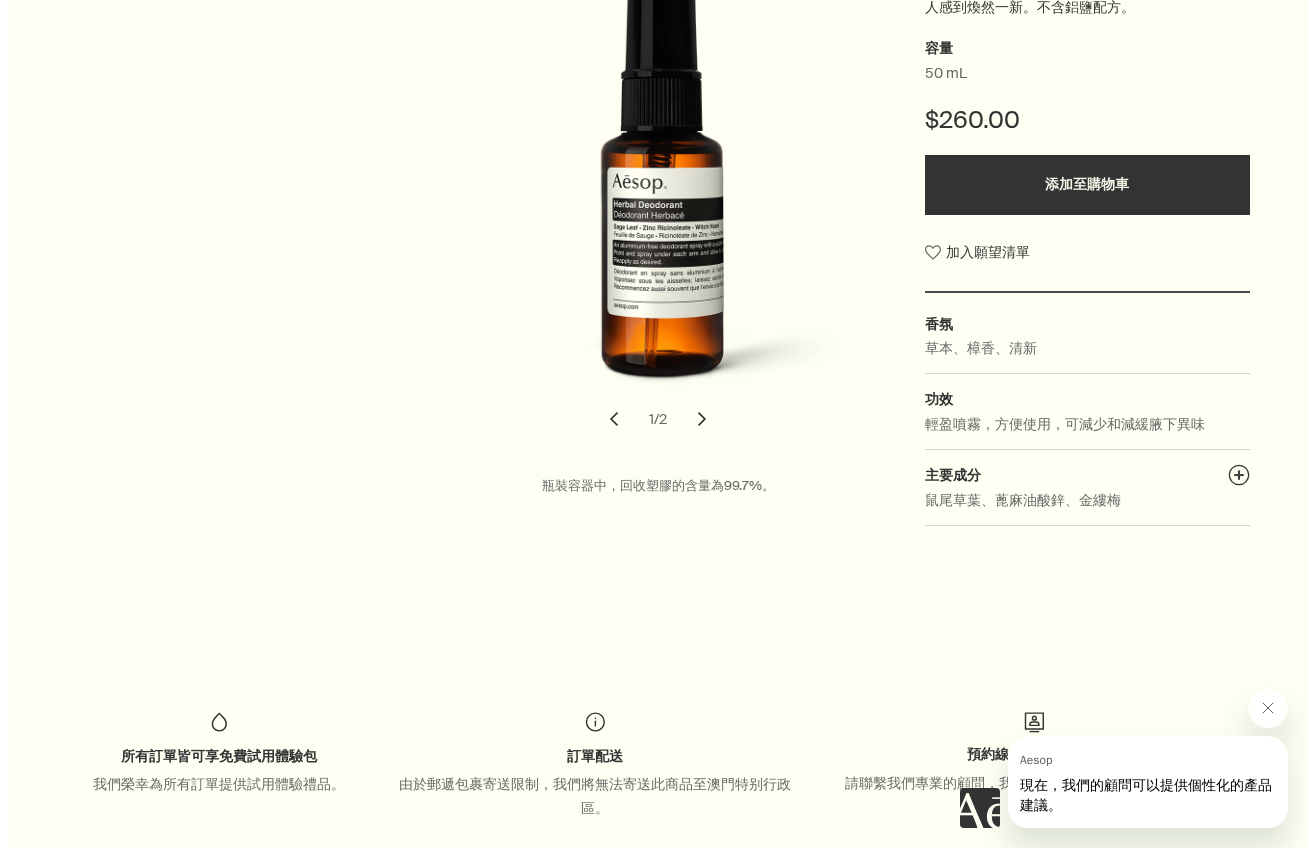 scroll, scrollTop: 400, scrollLeft: 0, axis: vertical 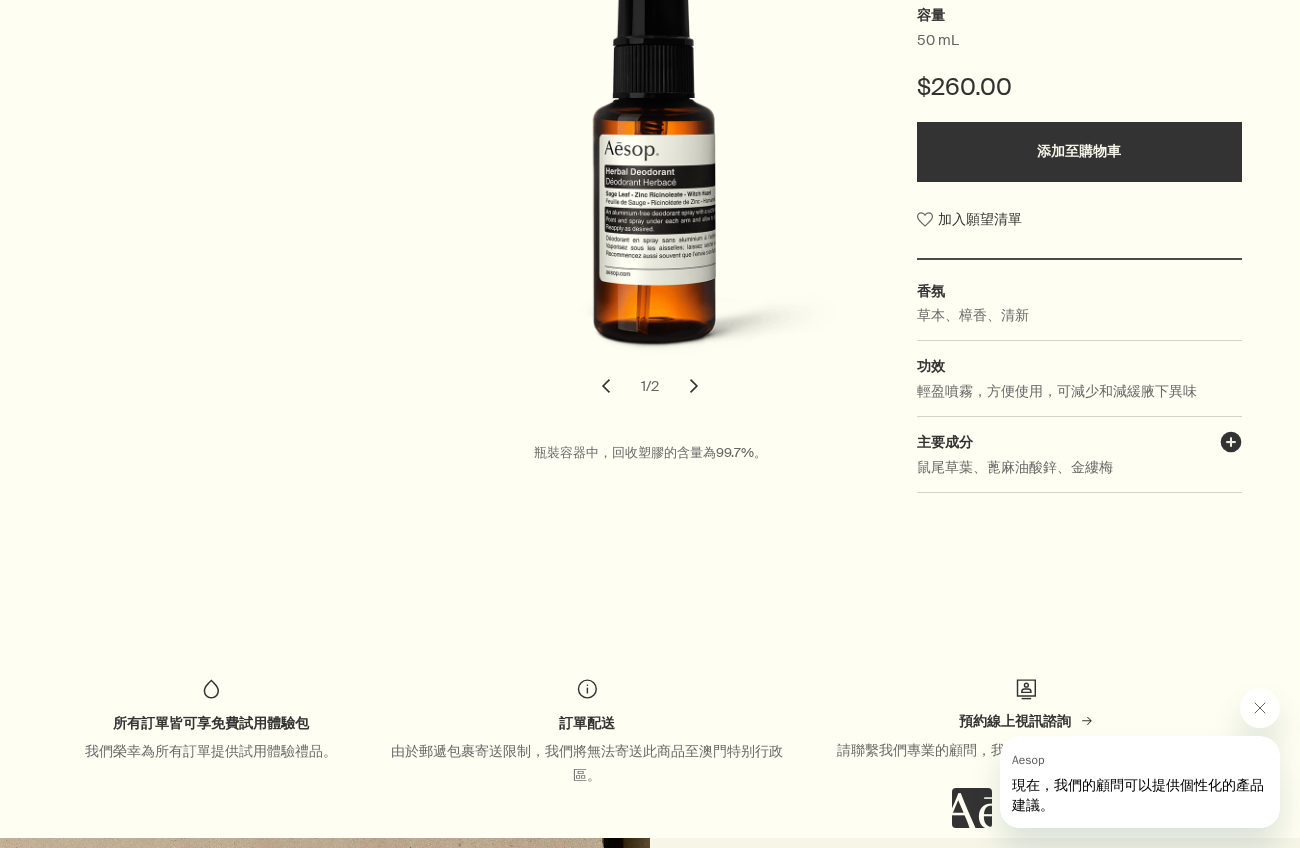 click on "plusAndCloseWithCircle" at bounding box center (1231, 445) 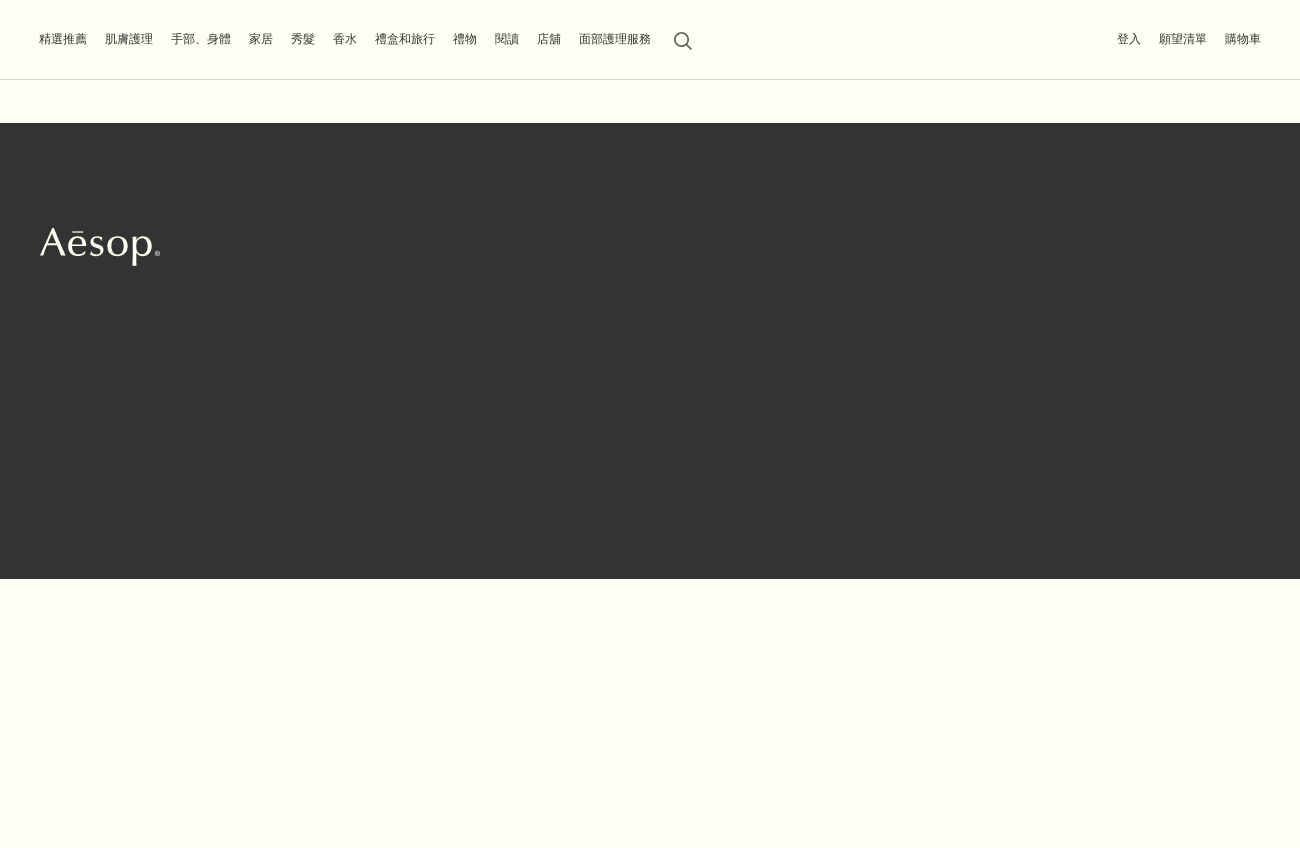 scroll, scrollTop: 0, scrollLeft: 0, axis: both 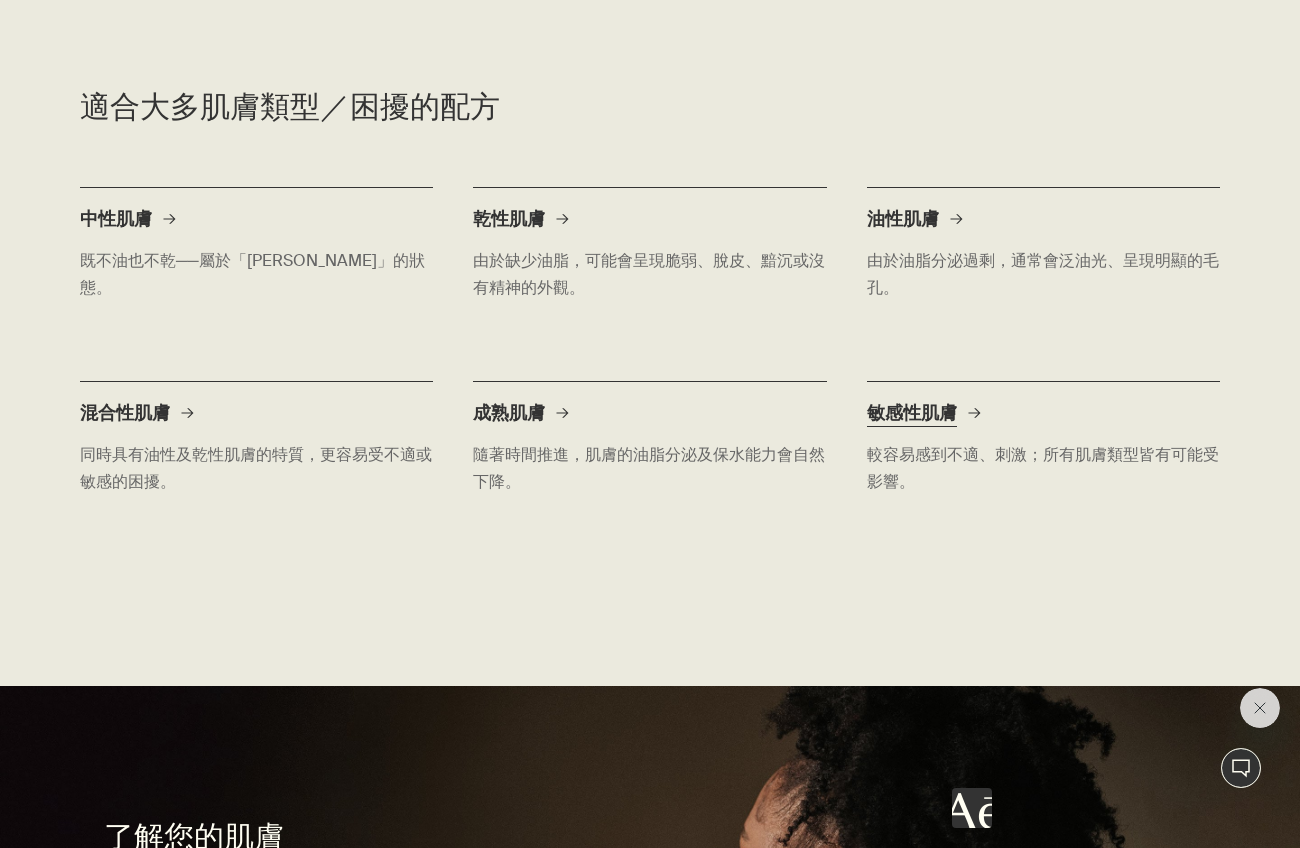 click on "敏感性肌膚" at bounding box center [912, 413] 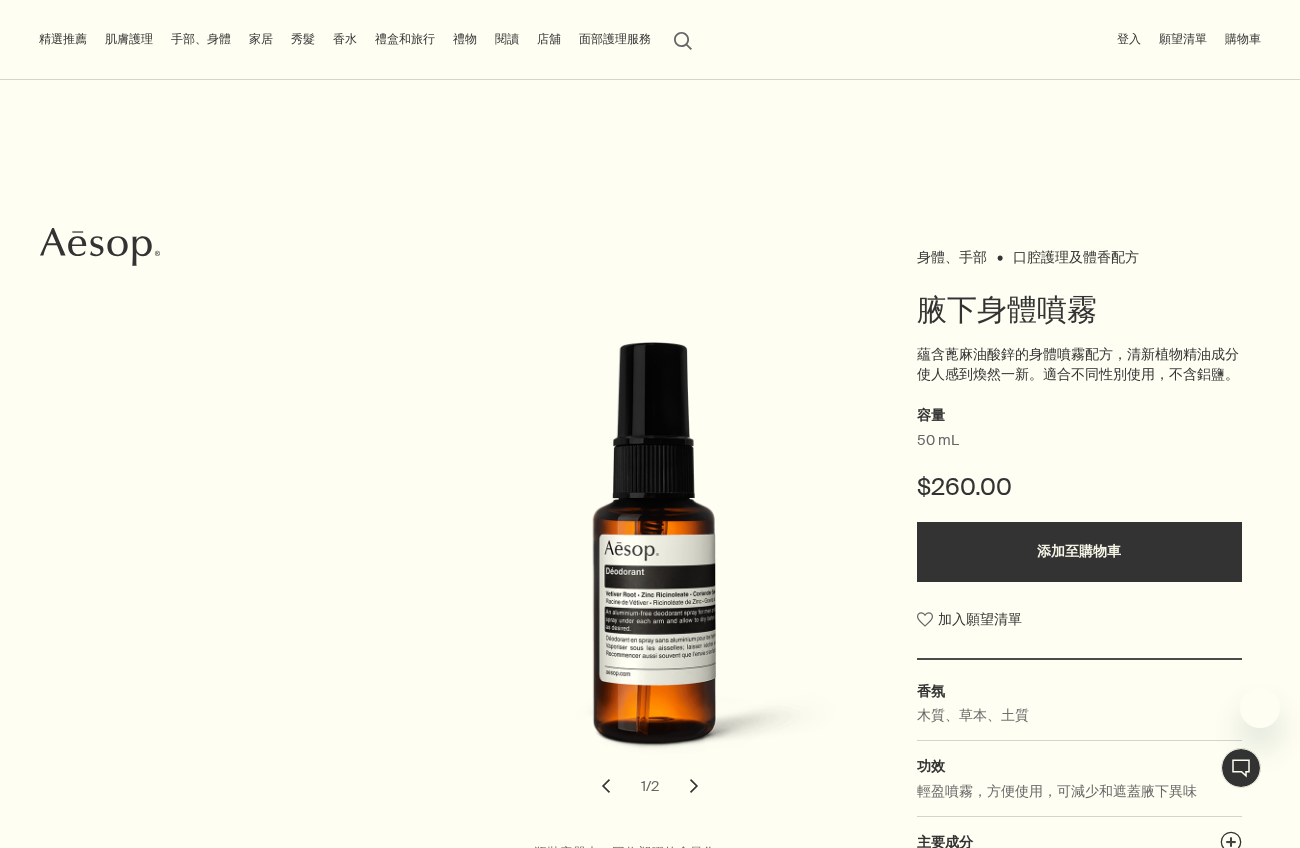 scroll, scrollTop: 0, scrollLeft: 0, axis: both 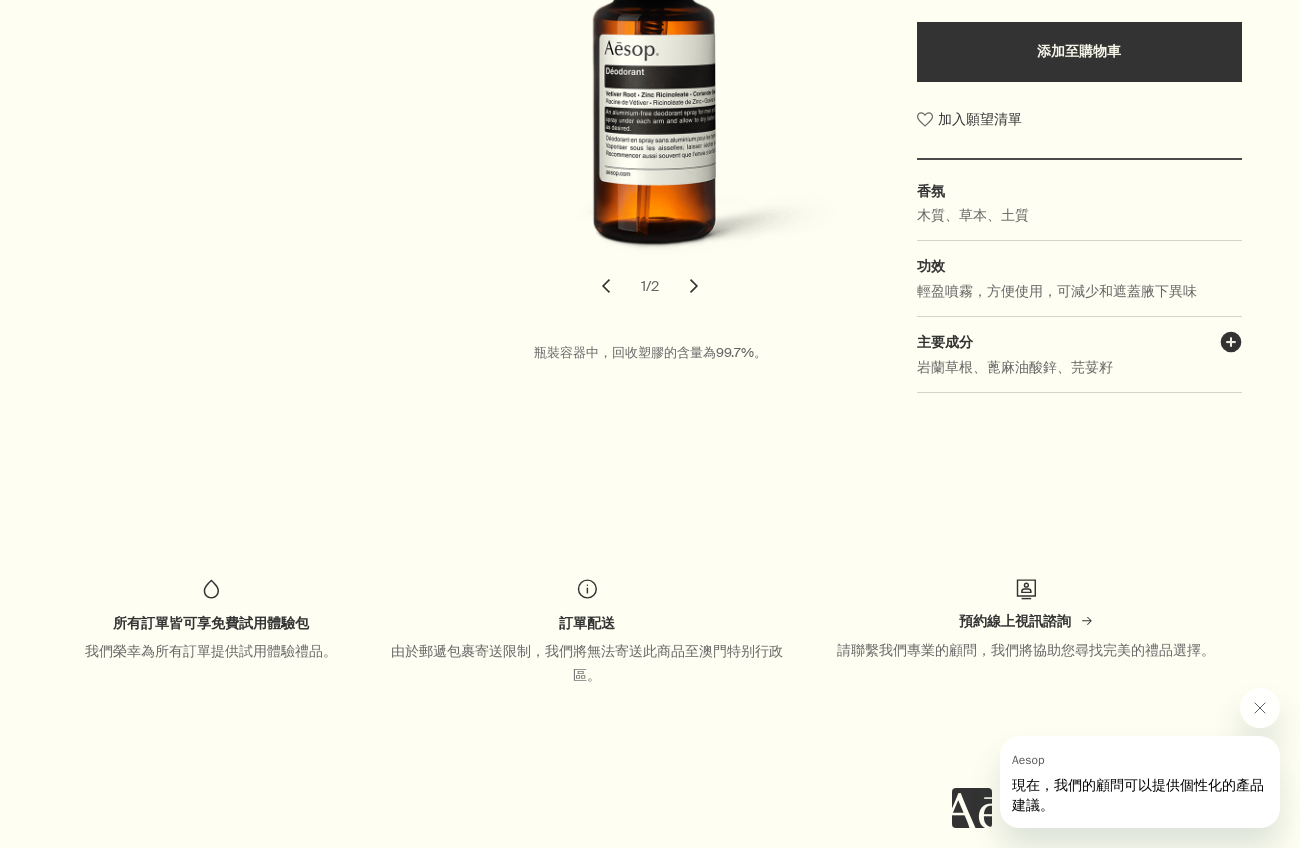 click on "身體、手部 口腔護理及體香配方 腋下身體噴霧 蘊含蓖麻油酸鋅的身體噴霧配方，清新植物精油成分使人感到煥然一新。適合不同性別使用，不含鋁鹽。 容量 50 mL $260.00   添加至購物車 加入願望清單 香氛 木質、草本、土質 功效 輕盈噴霧，方便使用，可減少和遮蓋腋下異味 主要成分 plusAndCloseWithCircle 岩蘭草根、蓖麻油酸鋅、芫荽籽 chevron chevron 1  /  2 瓶裝容器中，回收塑膠的含量為99.7%。" at bounding box center [650, 75] 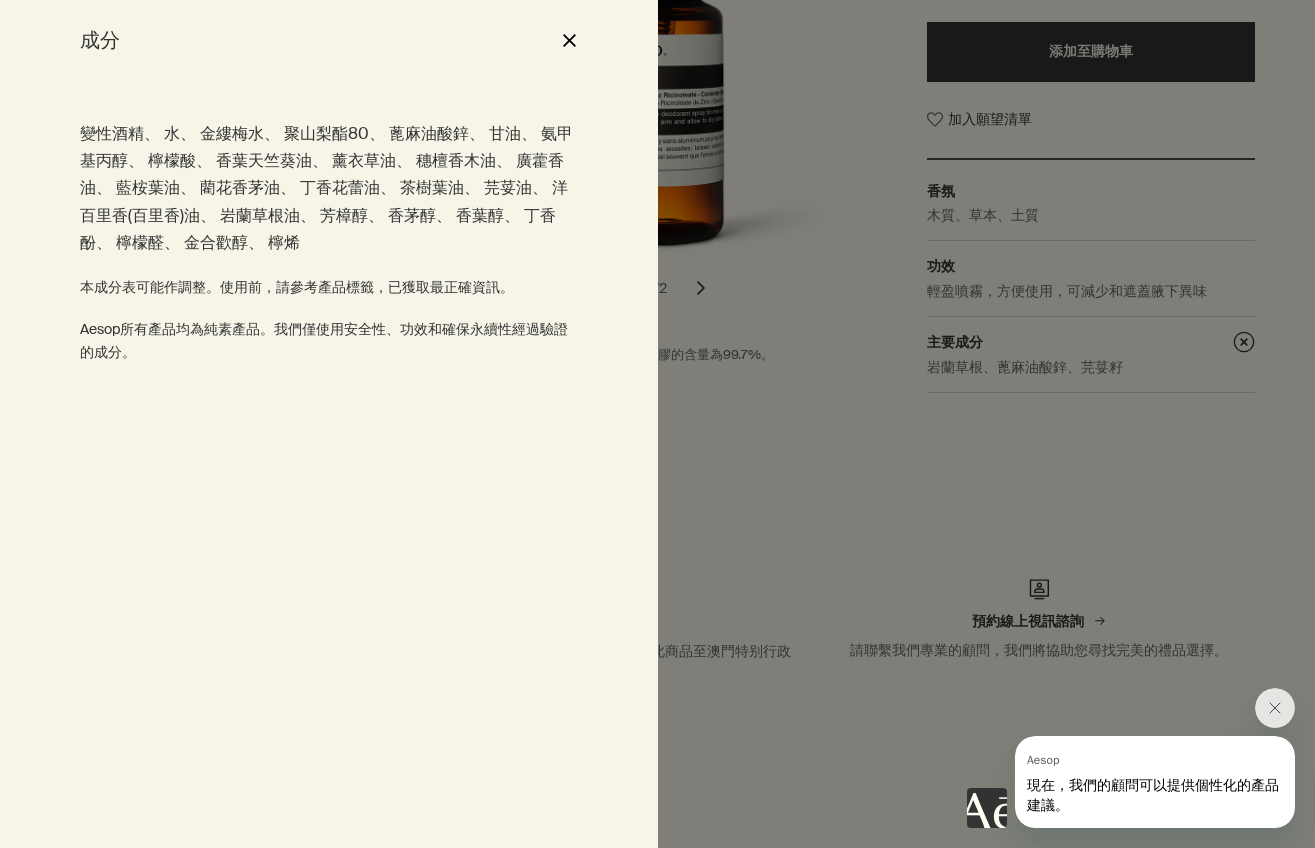 click at bounding box center [657, 424] 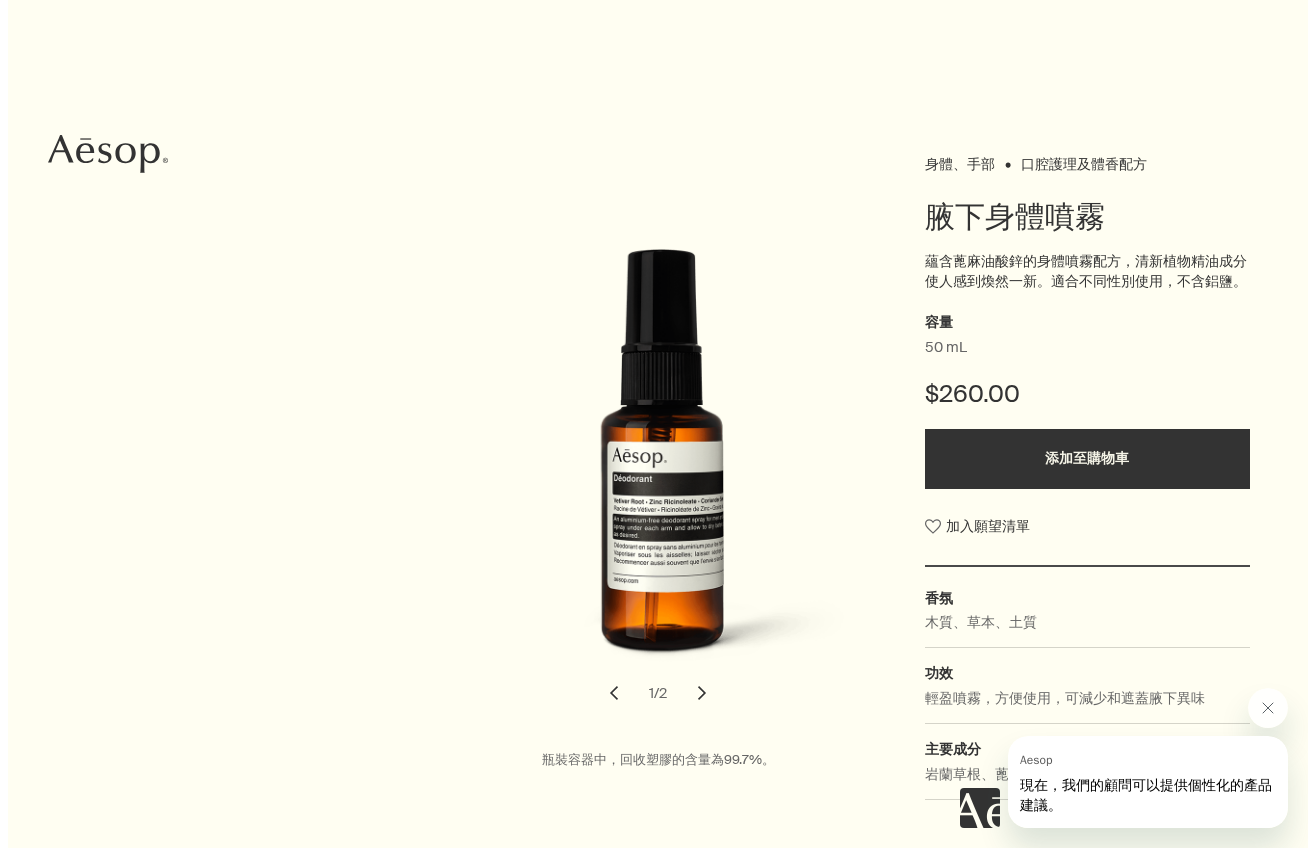 scroll, scrollTop: 0, scrollLeft: 0, axis: both 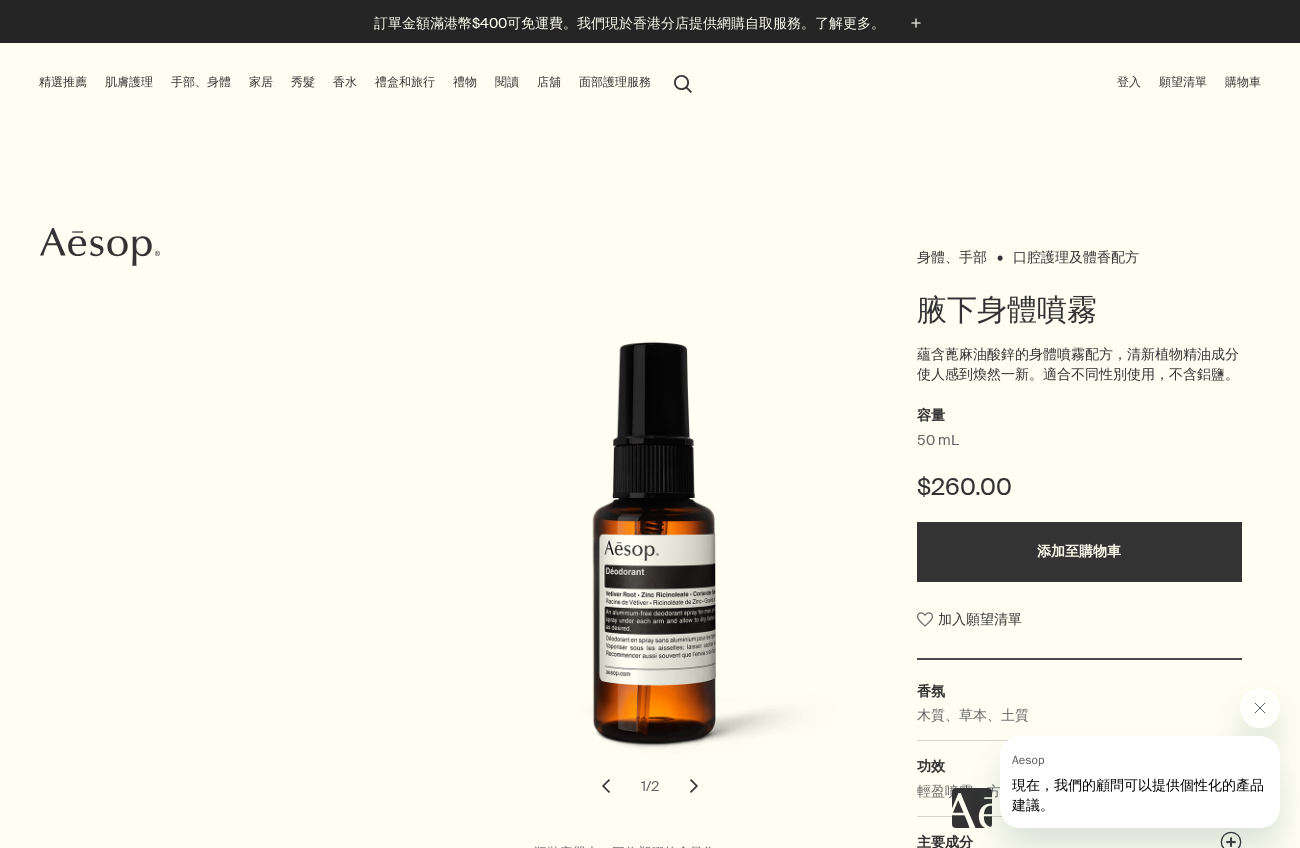 click on "店舖" at bounding box center [549, 82] 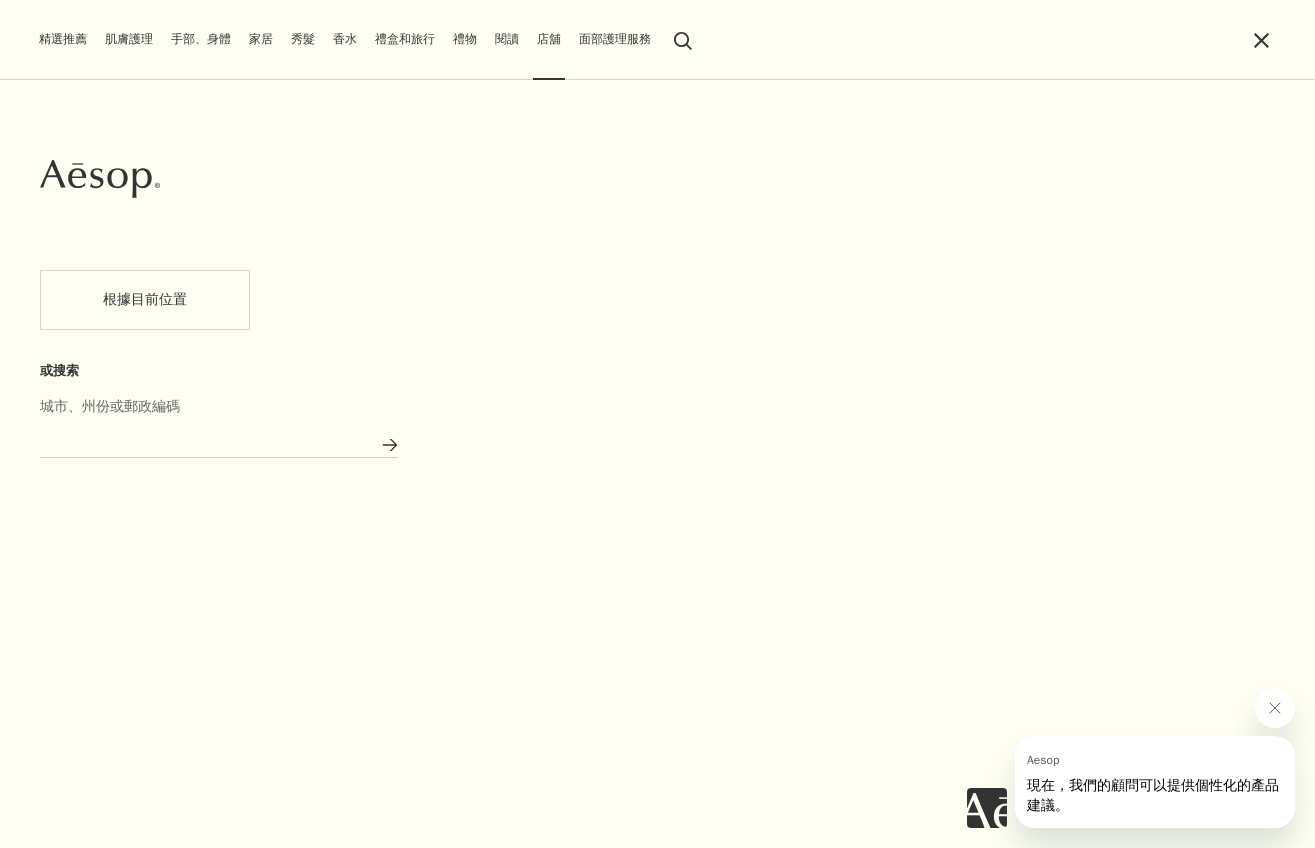 click on "城市、州份或郵政編碼" at bounding box center [219, 442] 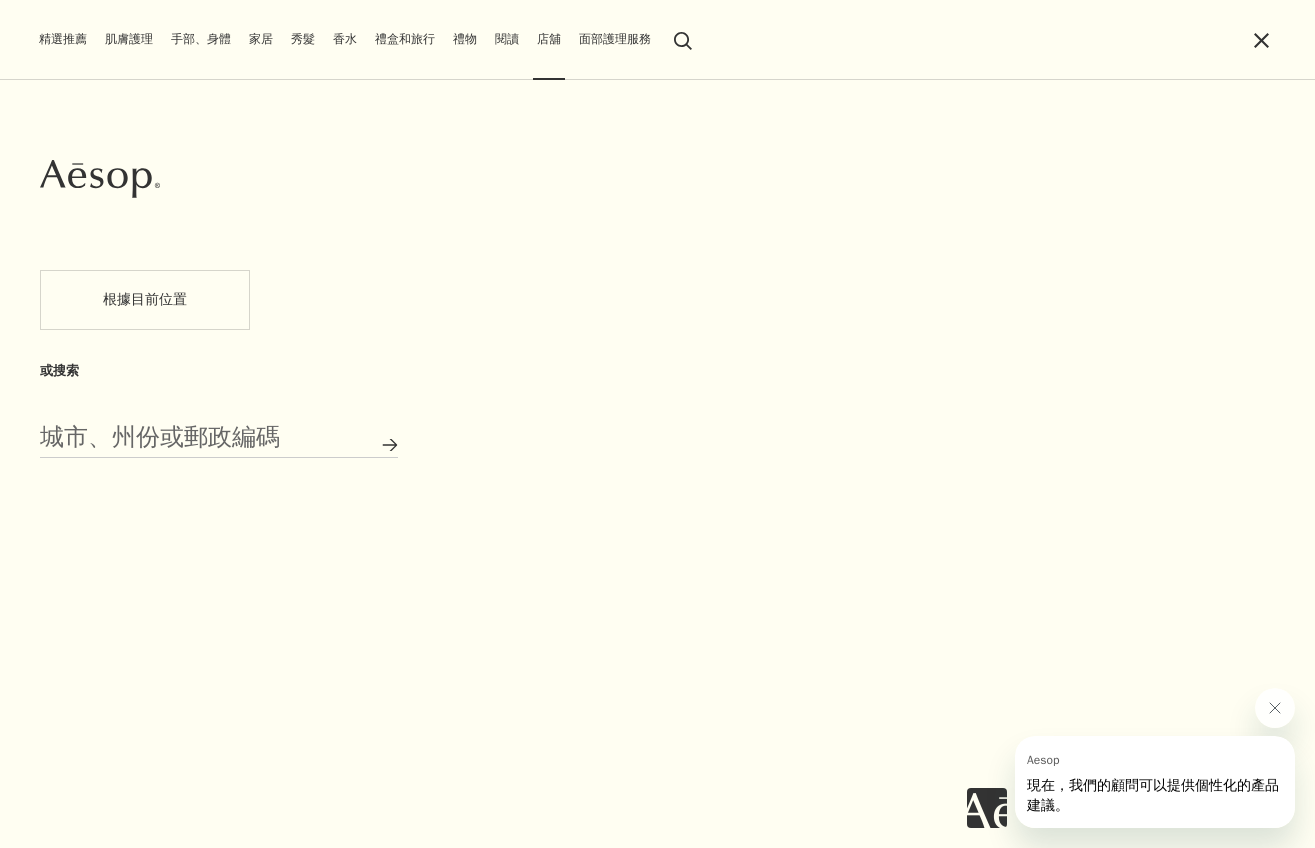 click on "根據目前位置" at bounding box center [145, 300] 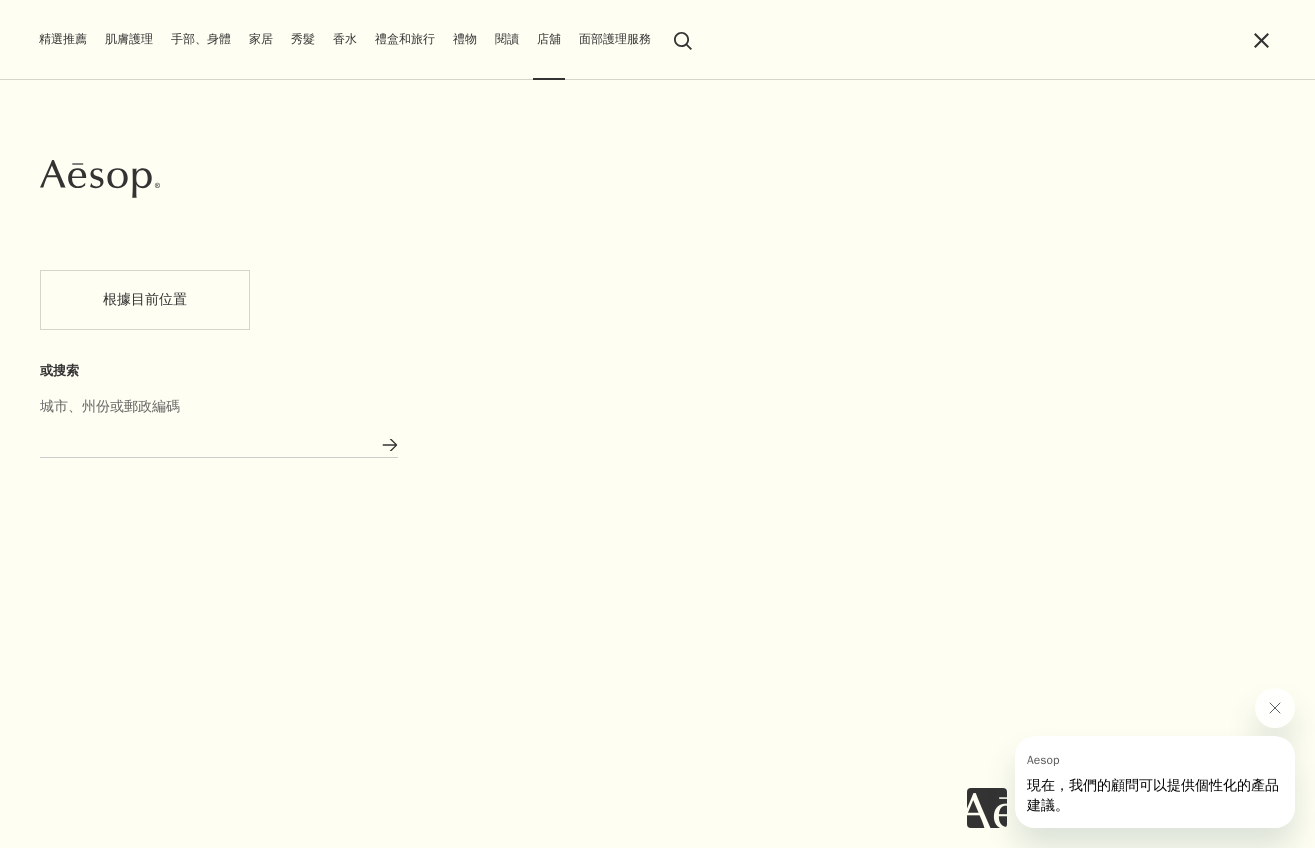 click on "城市、州份或郵政編碼" at bounding box center [219, 442] 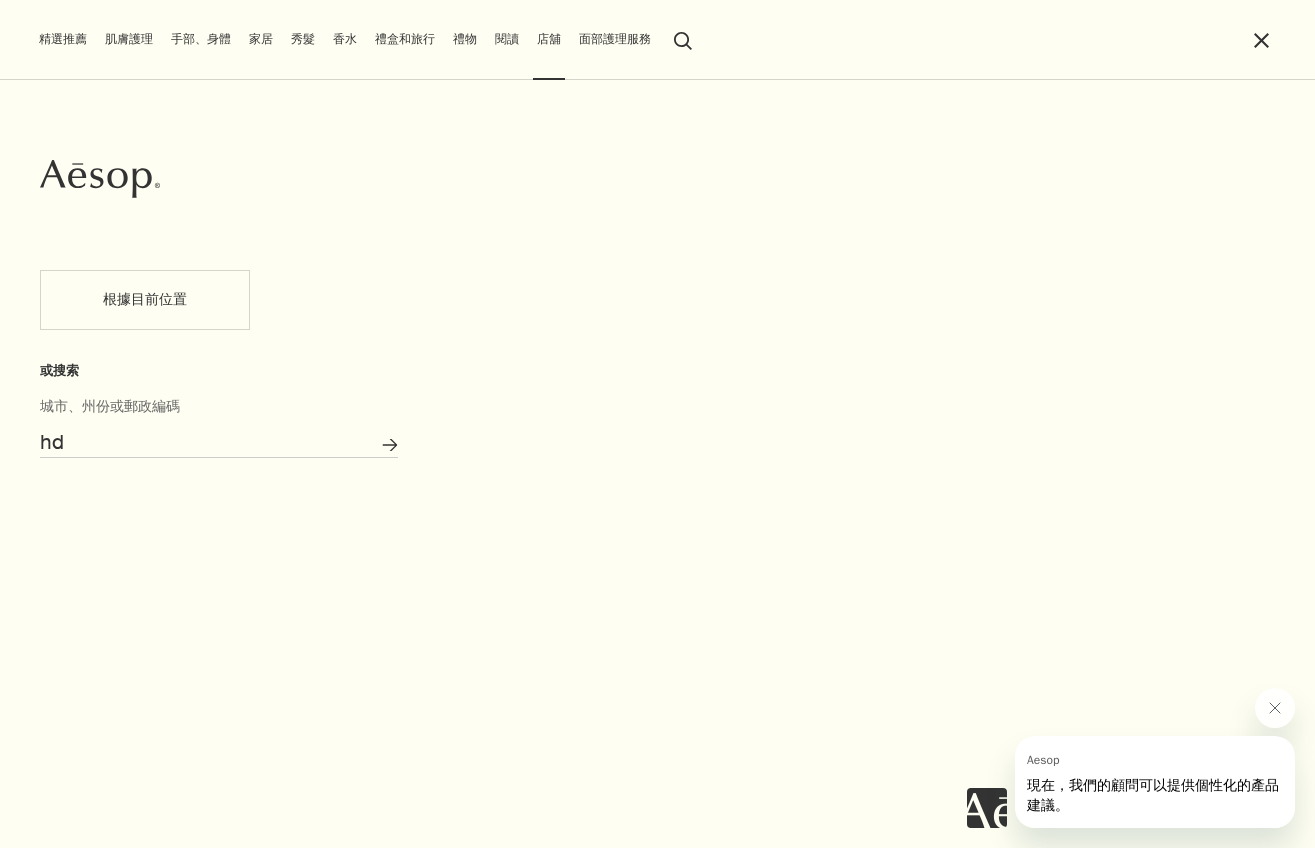 type on "h" 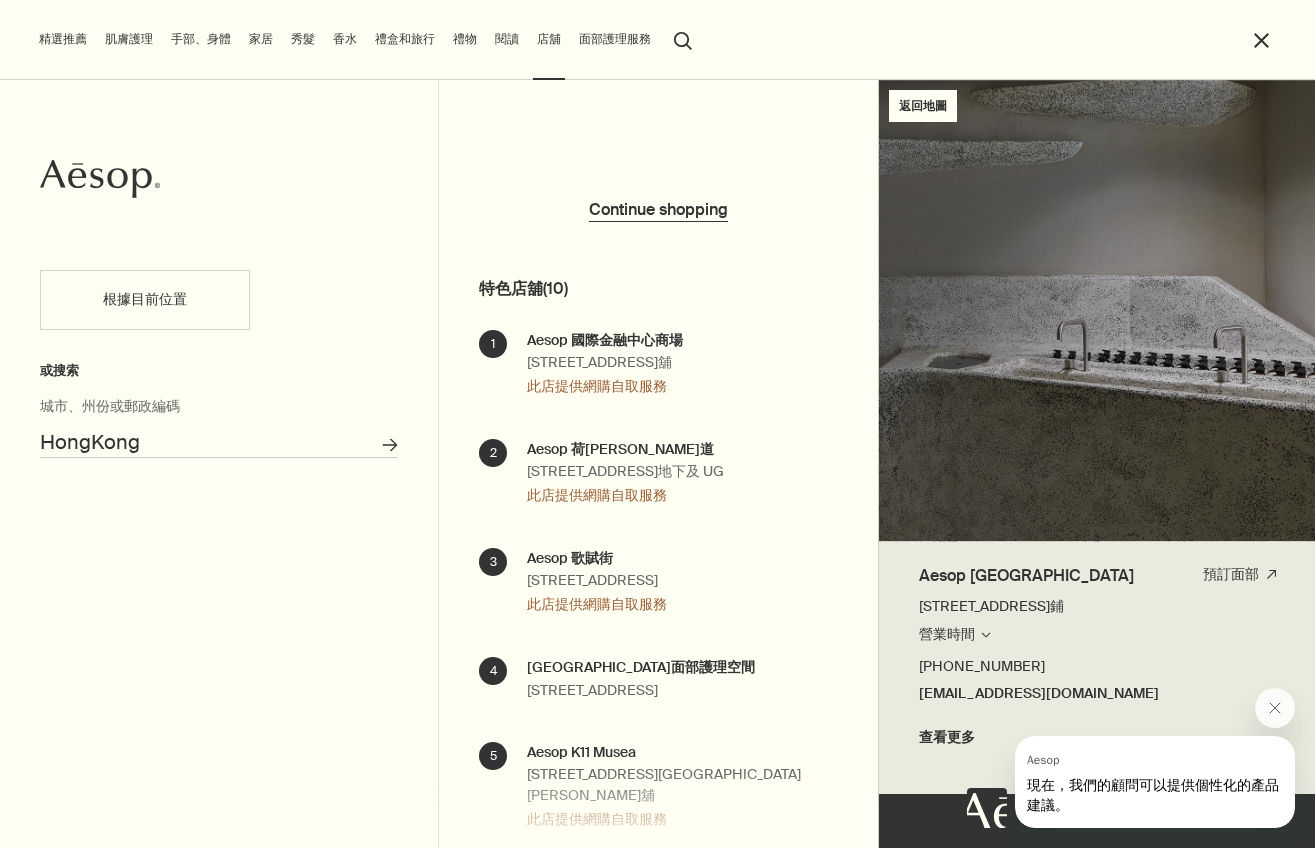 scroll, scrollTop: 0, scrollLeft: 0, axis: both 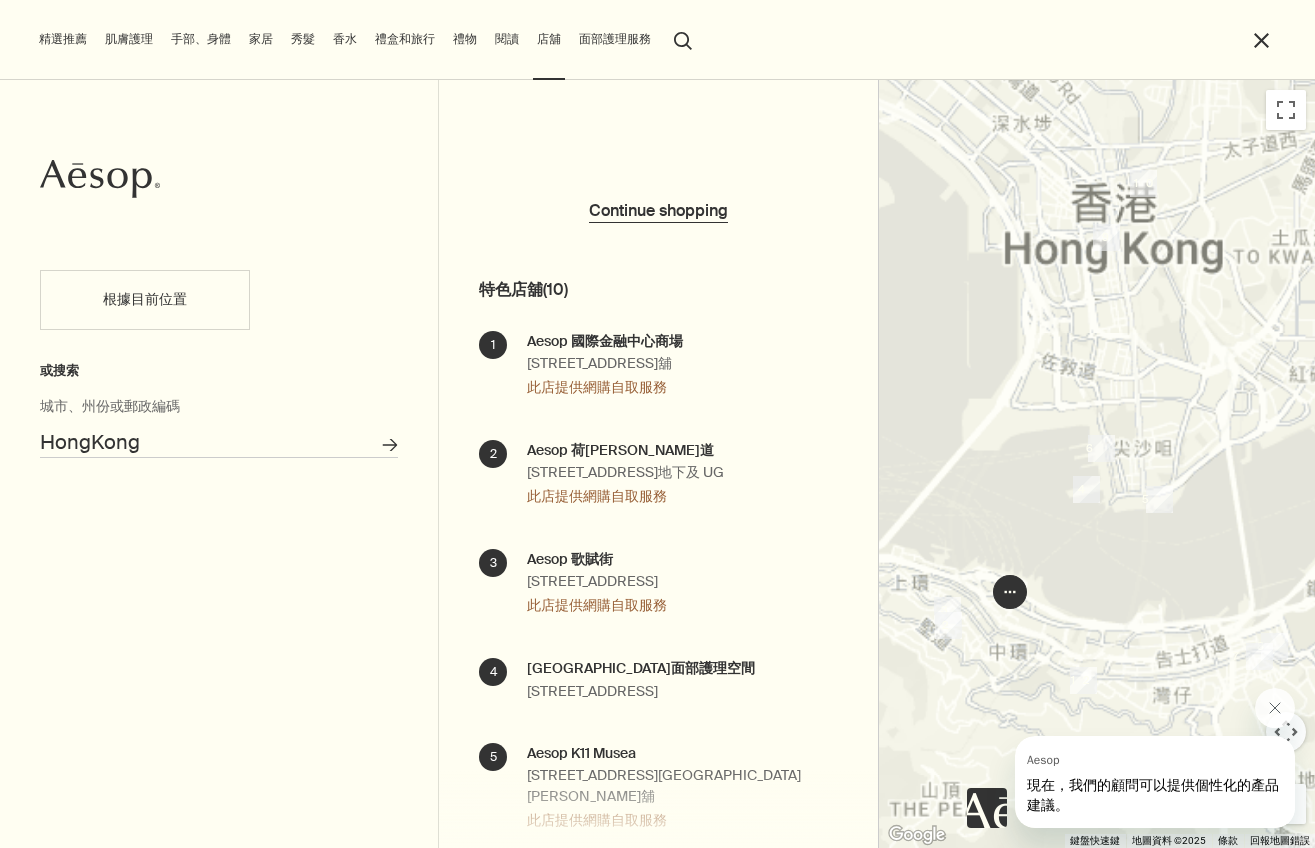 click on "HongKong" at bounding box center (219, 442) 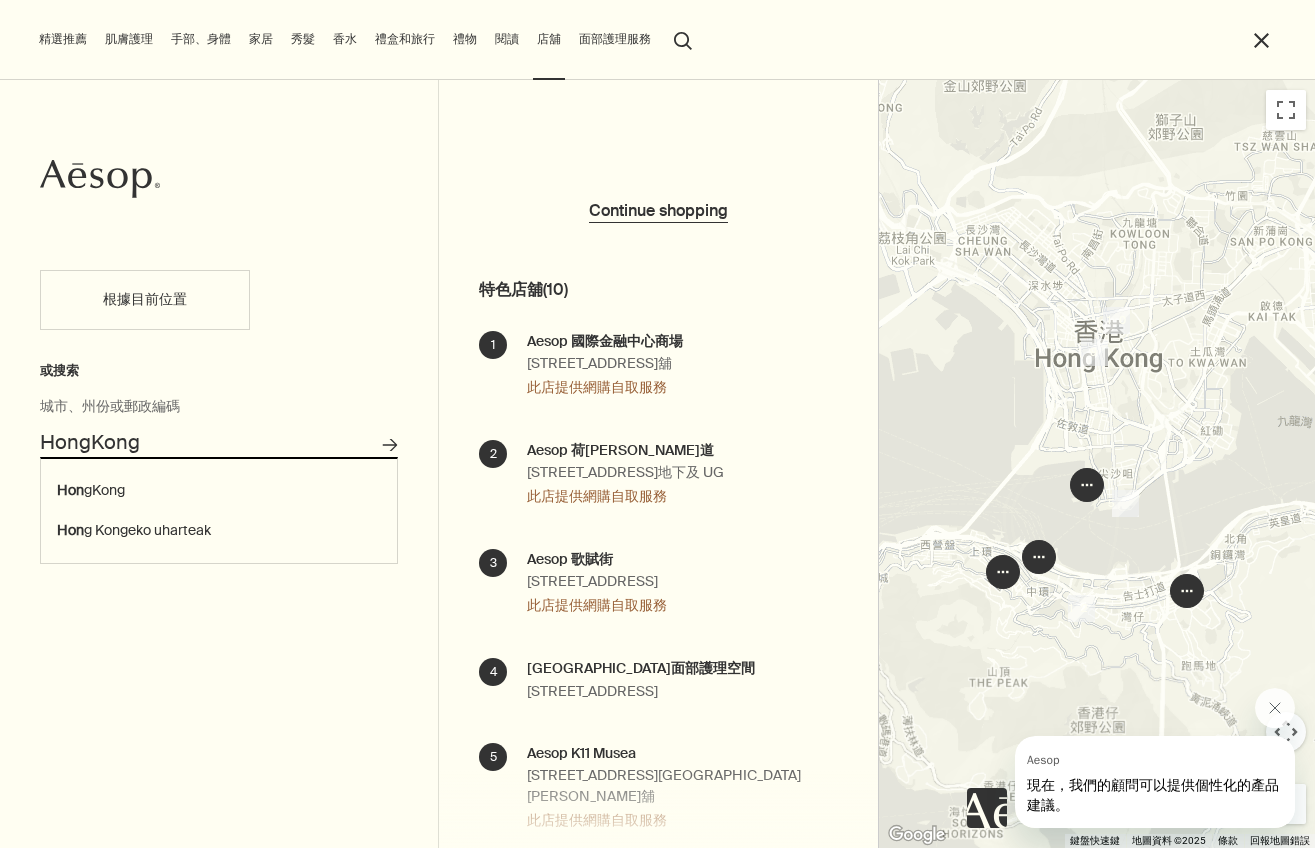 drag, startPoint x: 200, startPoint y: 446, endPoint x: -259, endPoint y: 524, distance: 465.5803 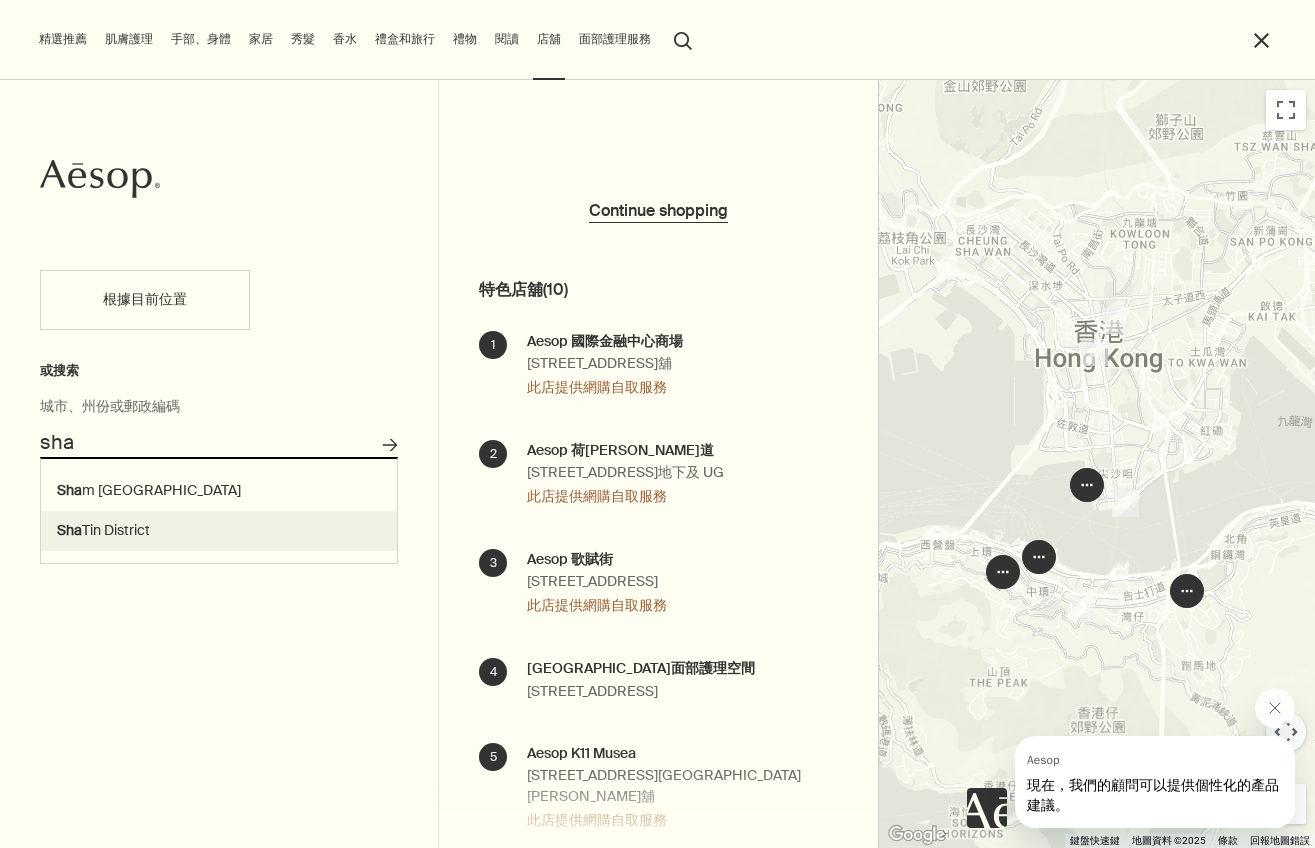 type on "Sha [GEOGRAPHIC_DATA]" 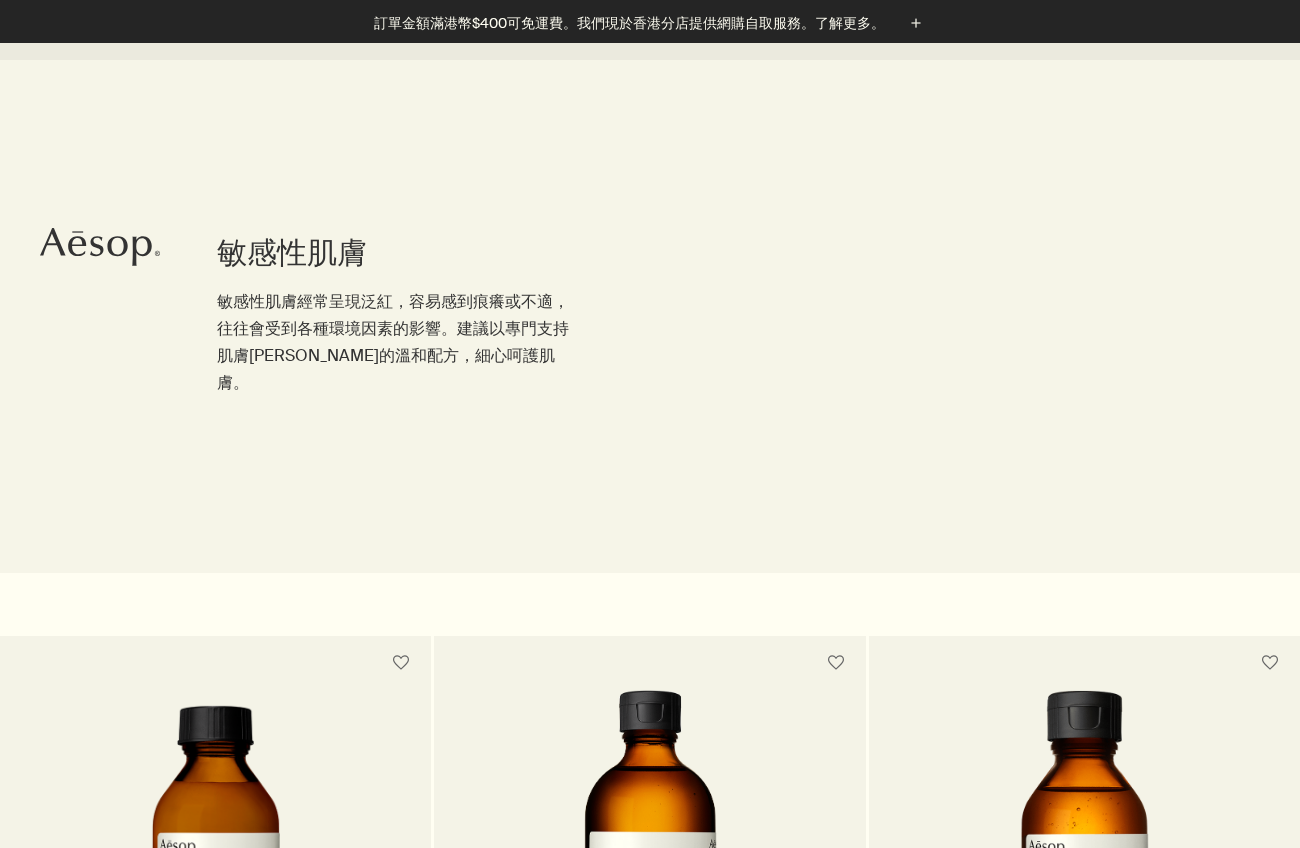 scroll, scrollTop: 600, scrollLeft: 0, axis: vertical 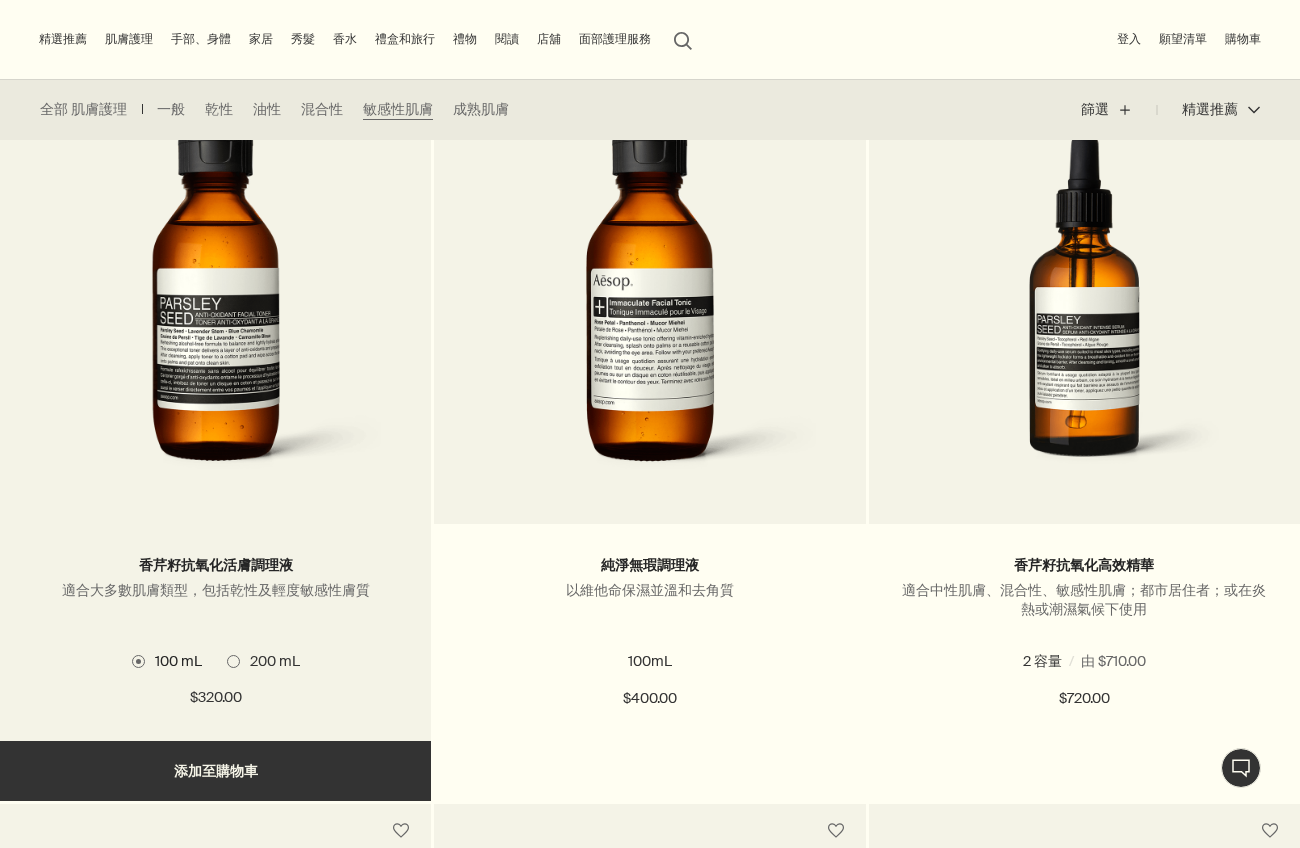 click on "200 mL" at bounding box center [263, 661] 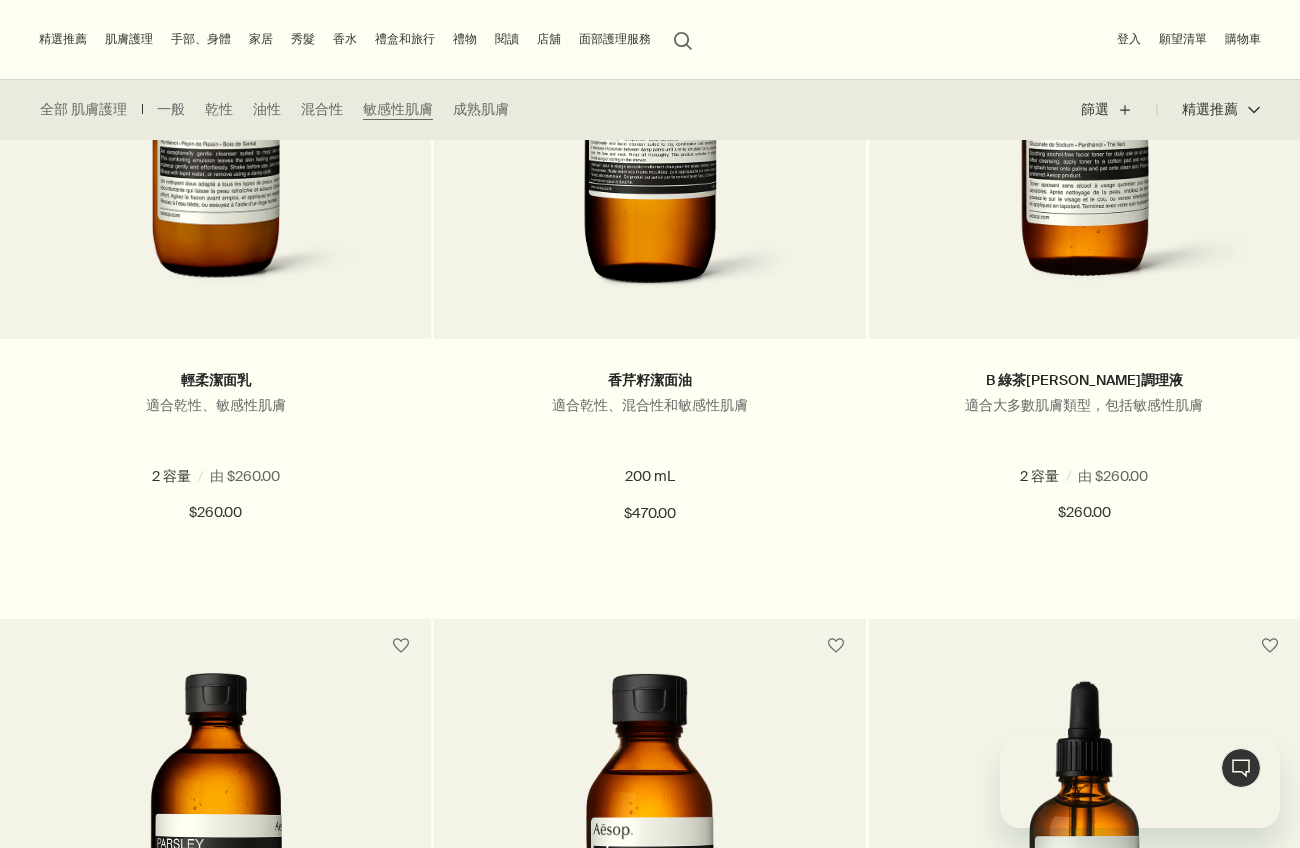 scroll, scrollTop: 0, scrollLeft: 0, axis: both 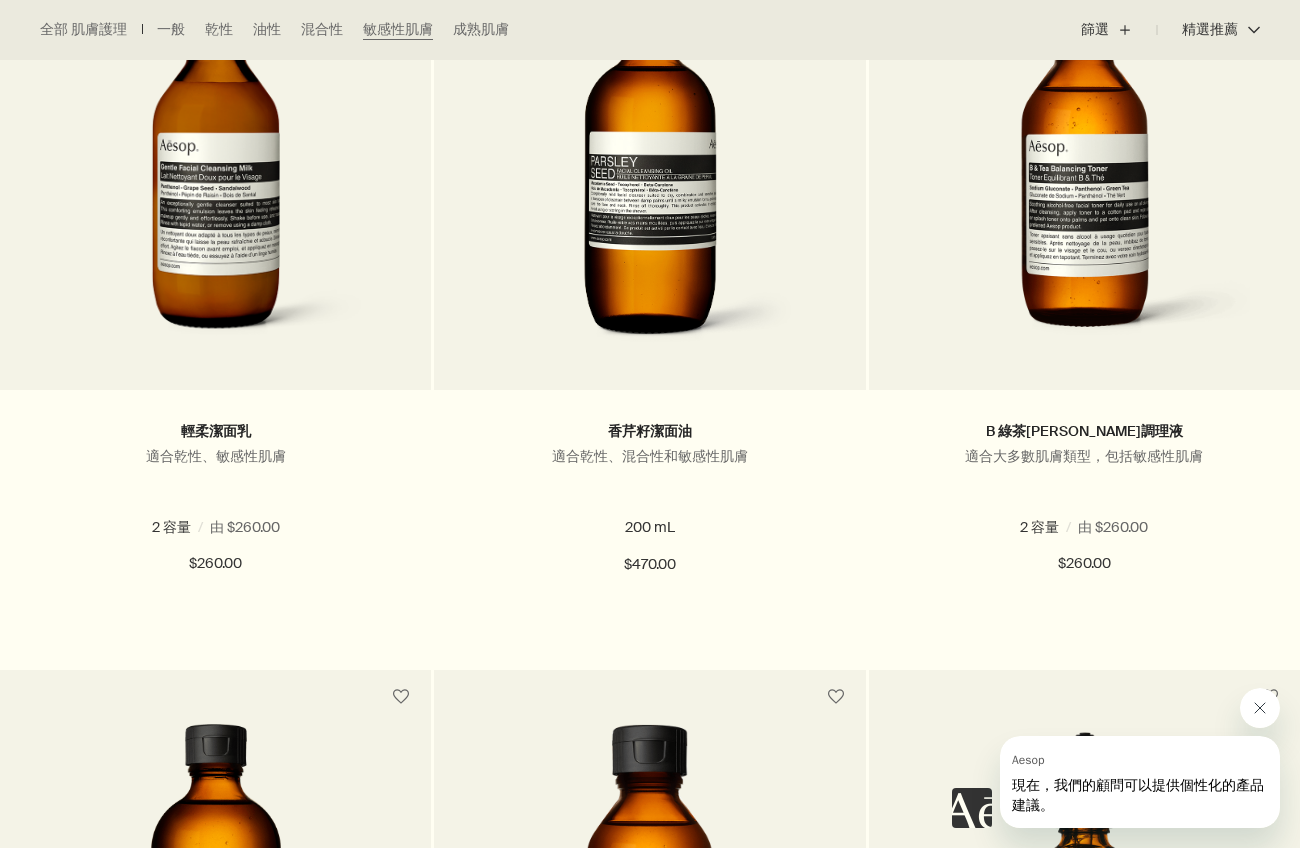 click 